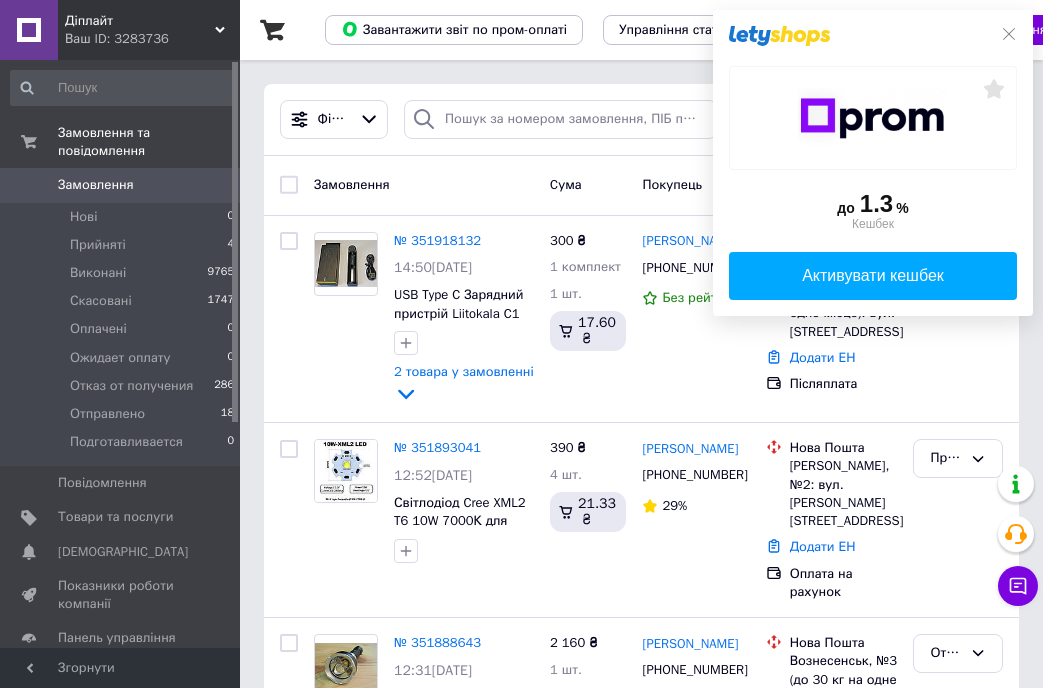 scroll, scrollTop: 0, scrollLeft: 0, axis: both 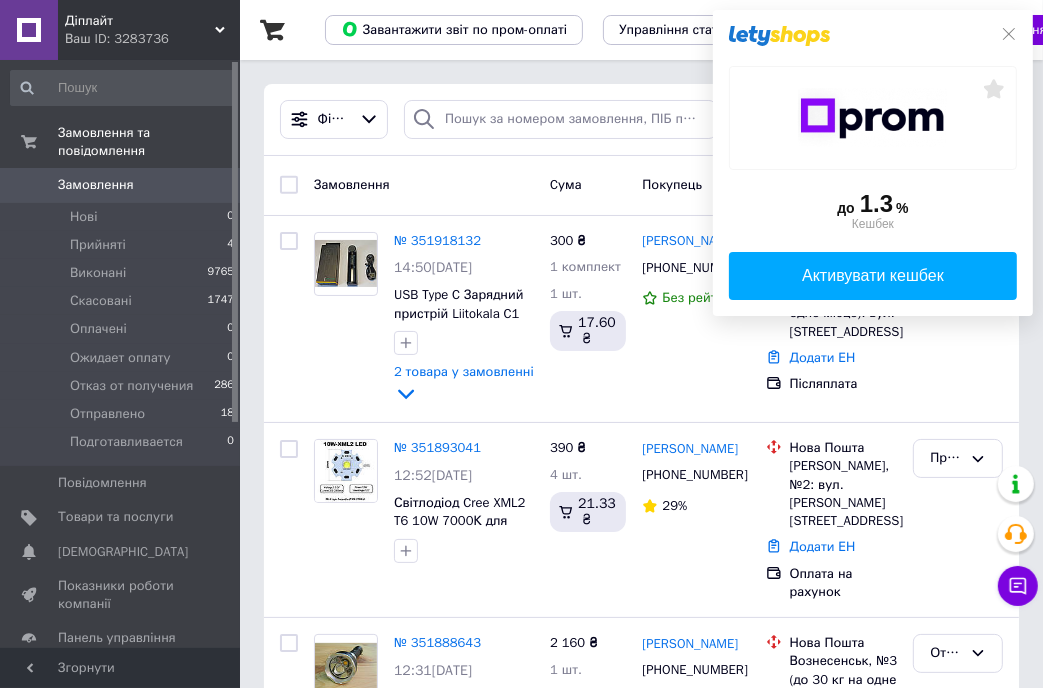 click on "Замовлення" at bounding box center [96, 185] 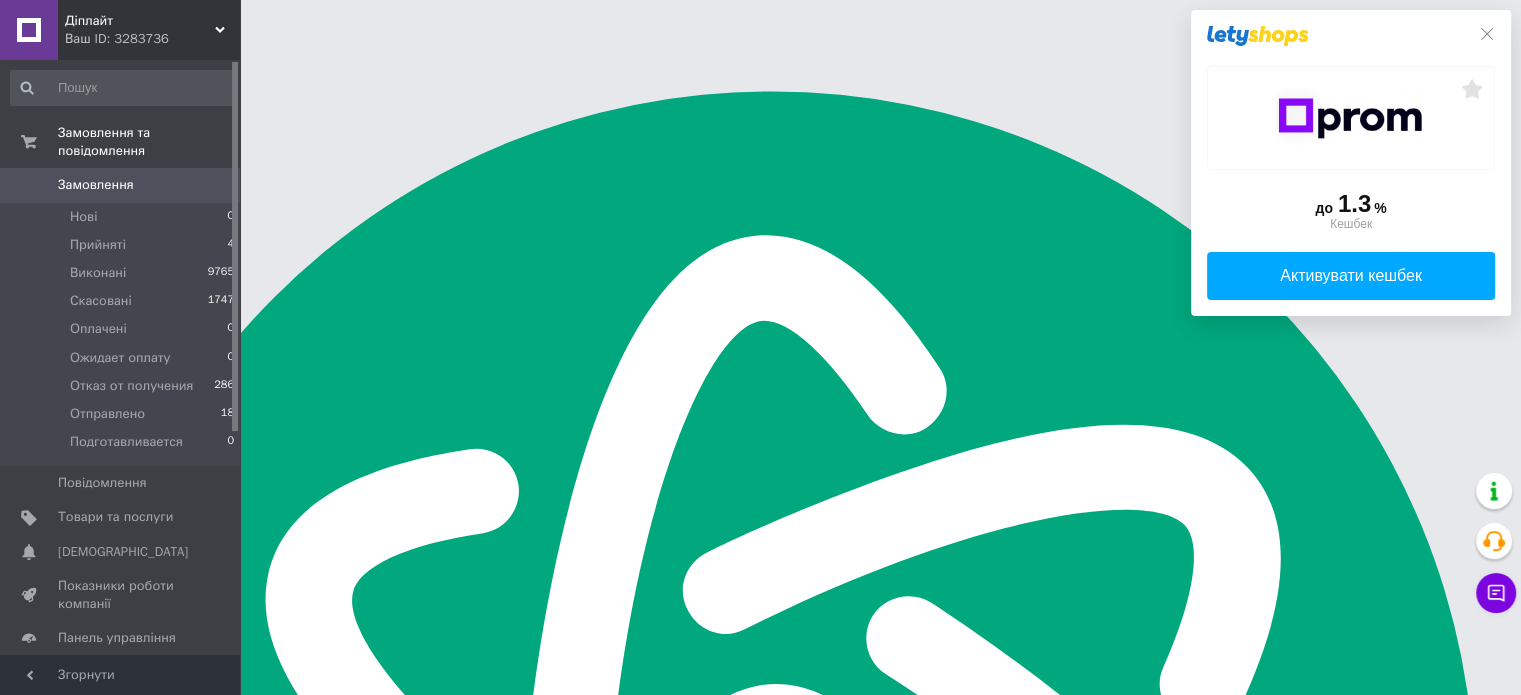 scroll, scrollTop: 1976, scrollLeft: 0, axis: vertical 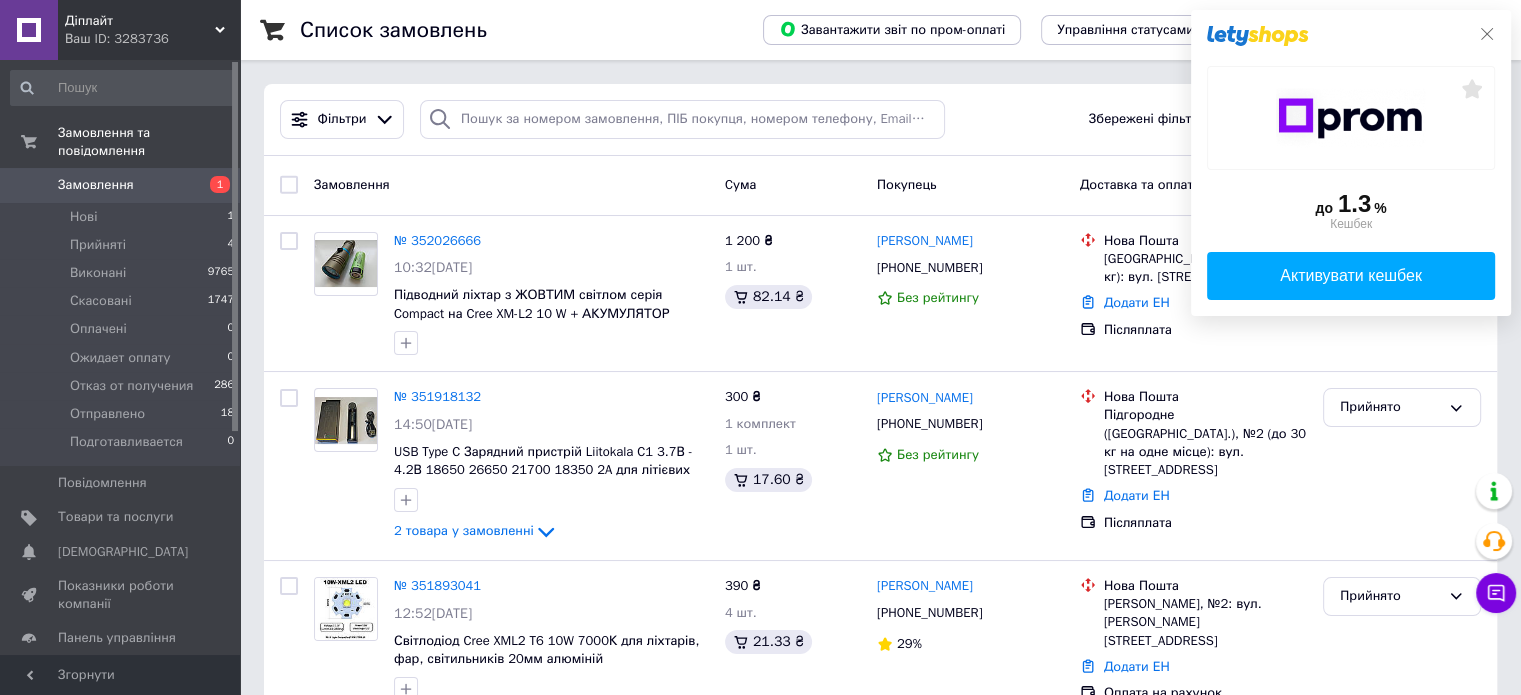 click 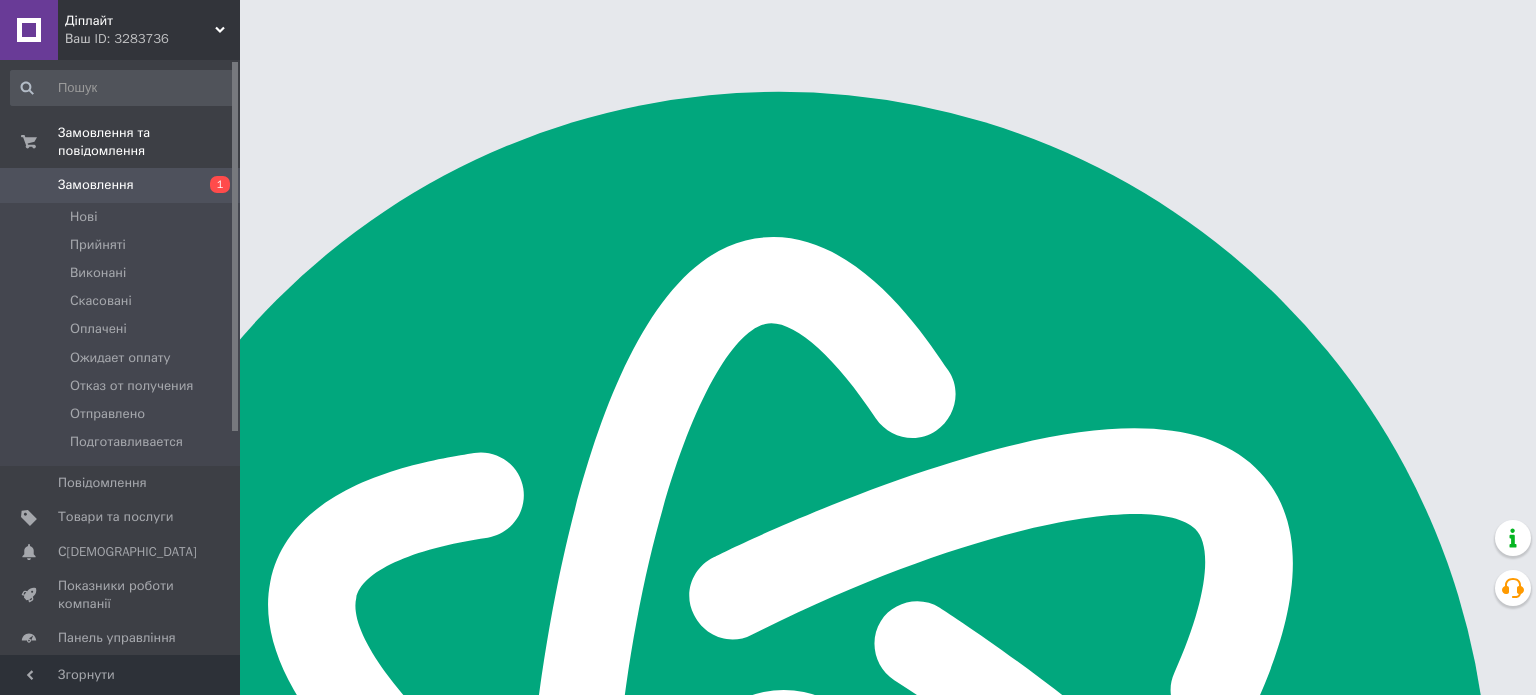 scroll, scrollTop: 0, scrollLeft: 0, axis: both 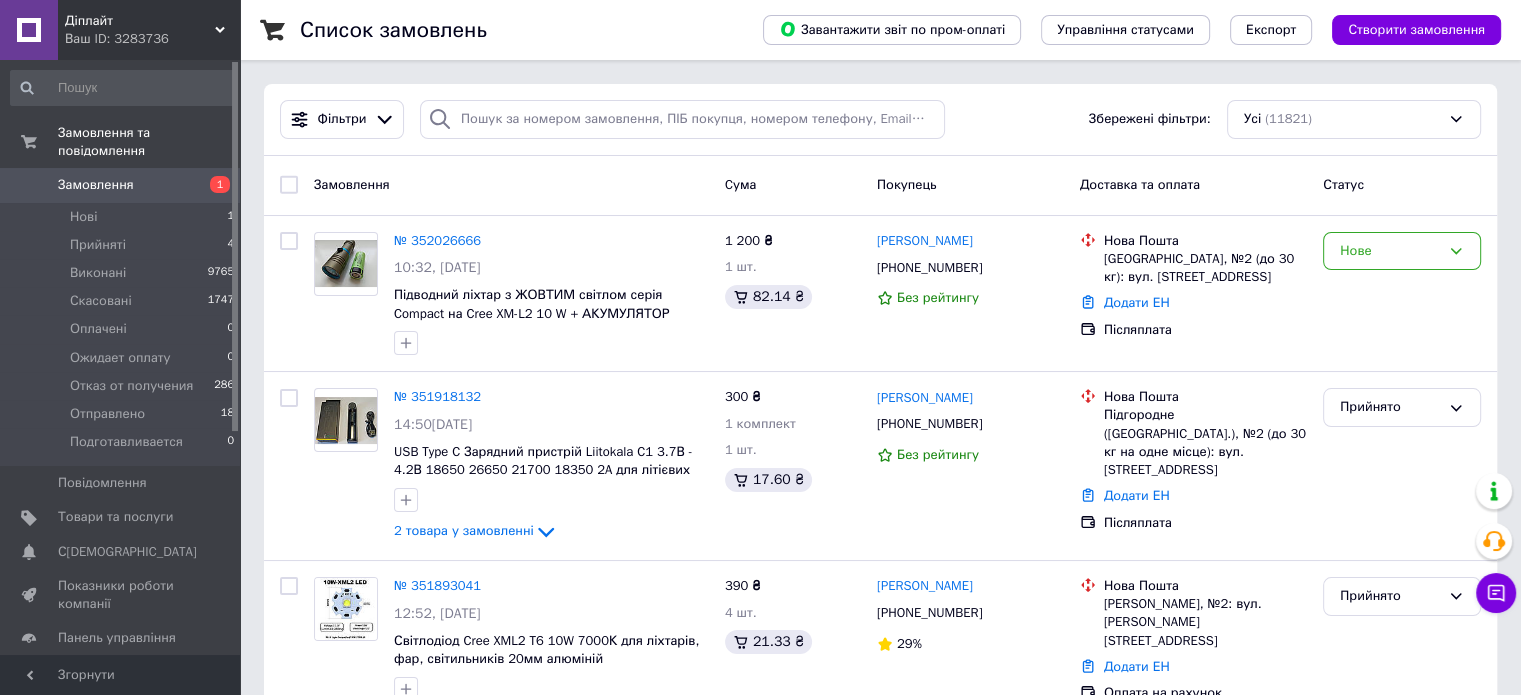 click on "Замовлення" at bounding box center (121, 185) 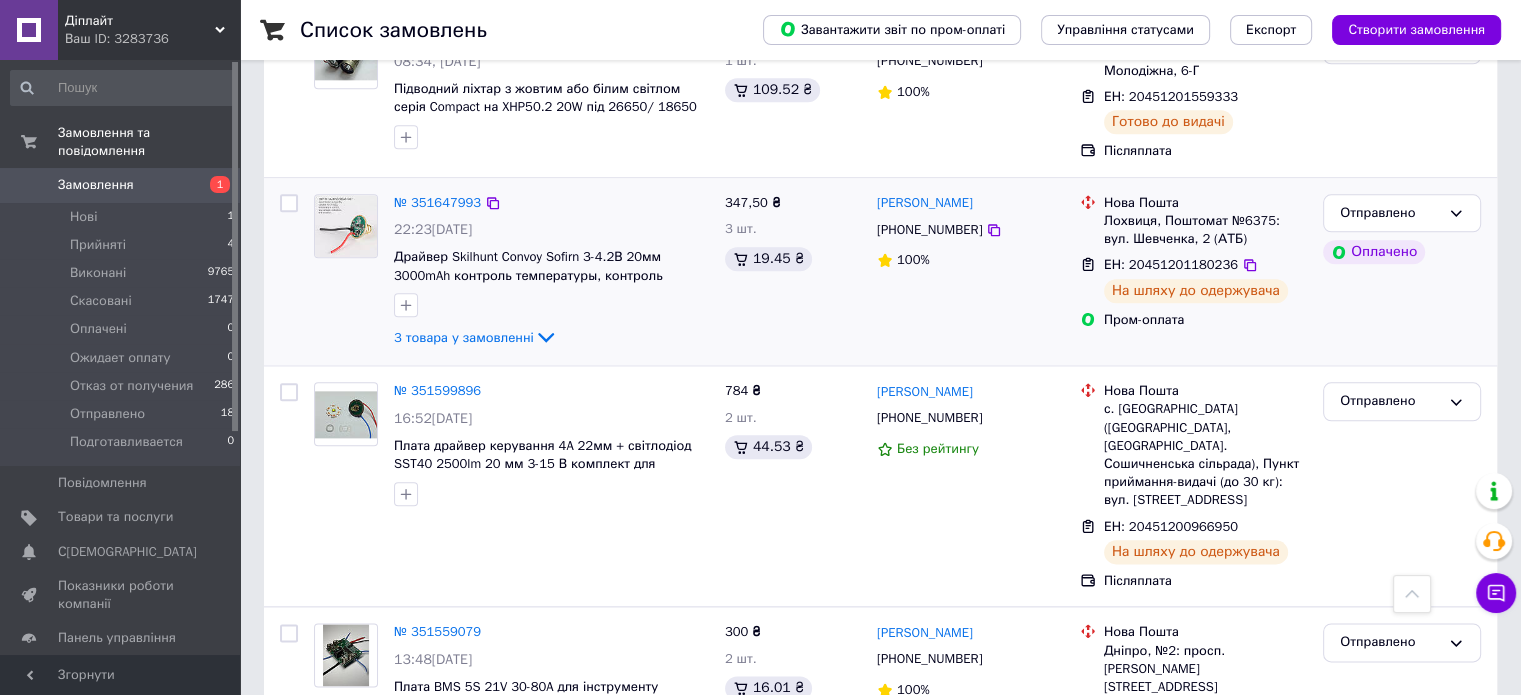 scroll, scrollTop: 2400, scrollLeft: 0, axis: vertical 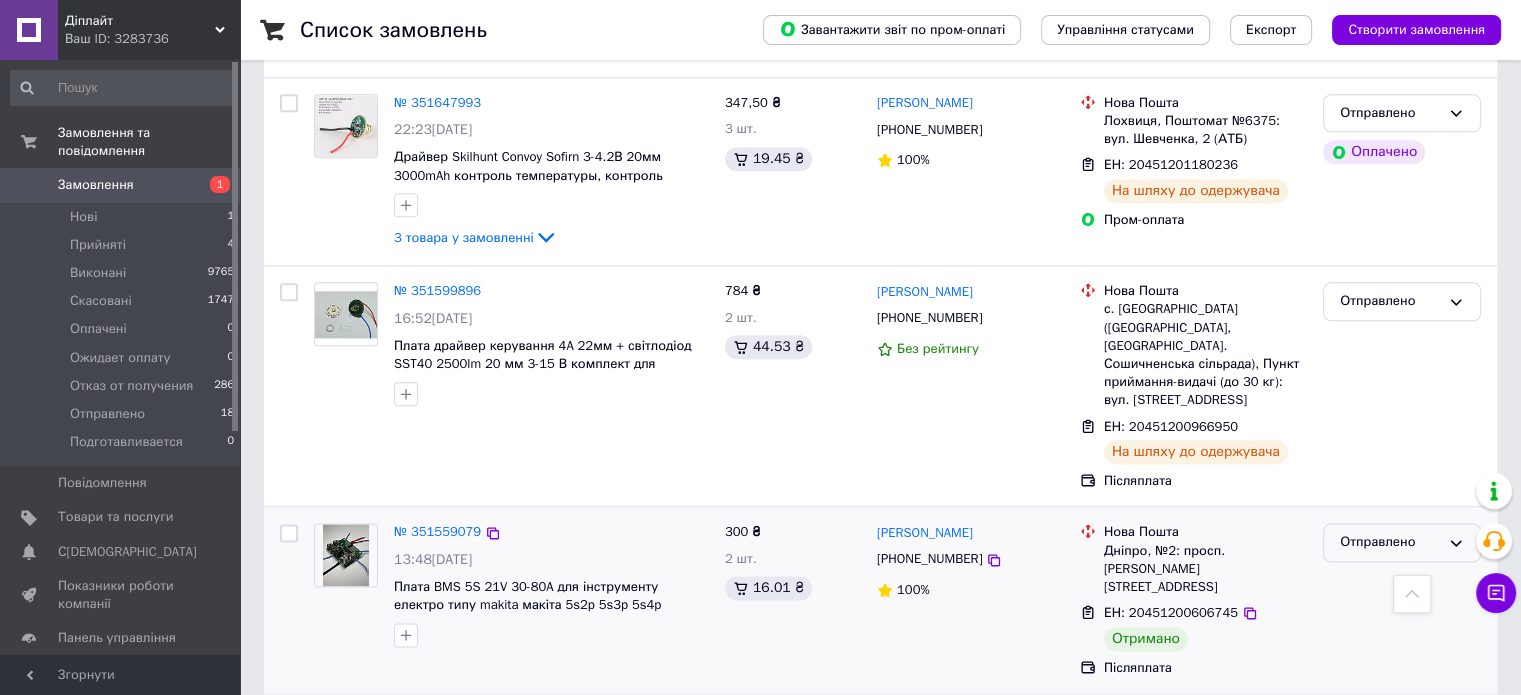 click on "Отправлено" at bounding box center (1390, 542) 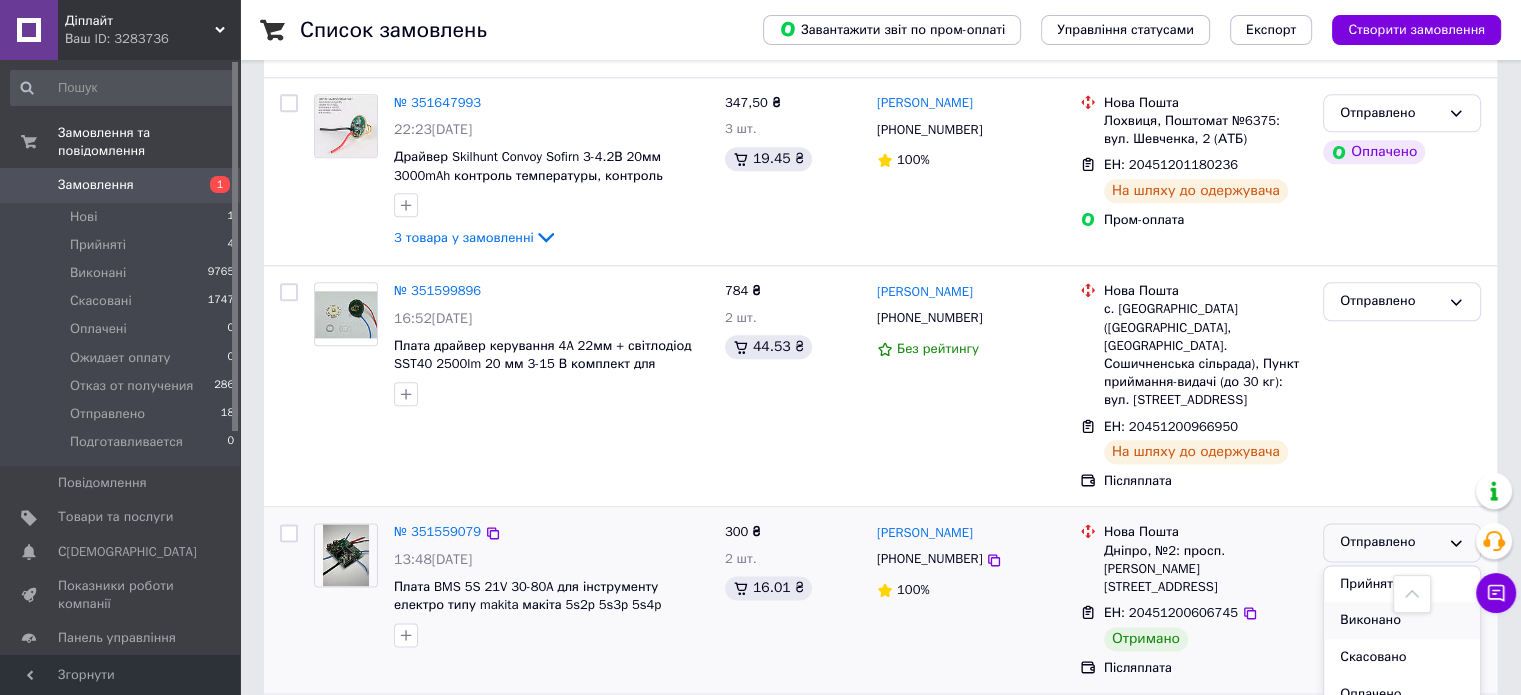 click on "Виконано" at bounding box center (1402, 620) 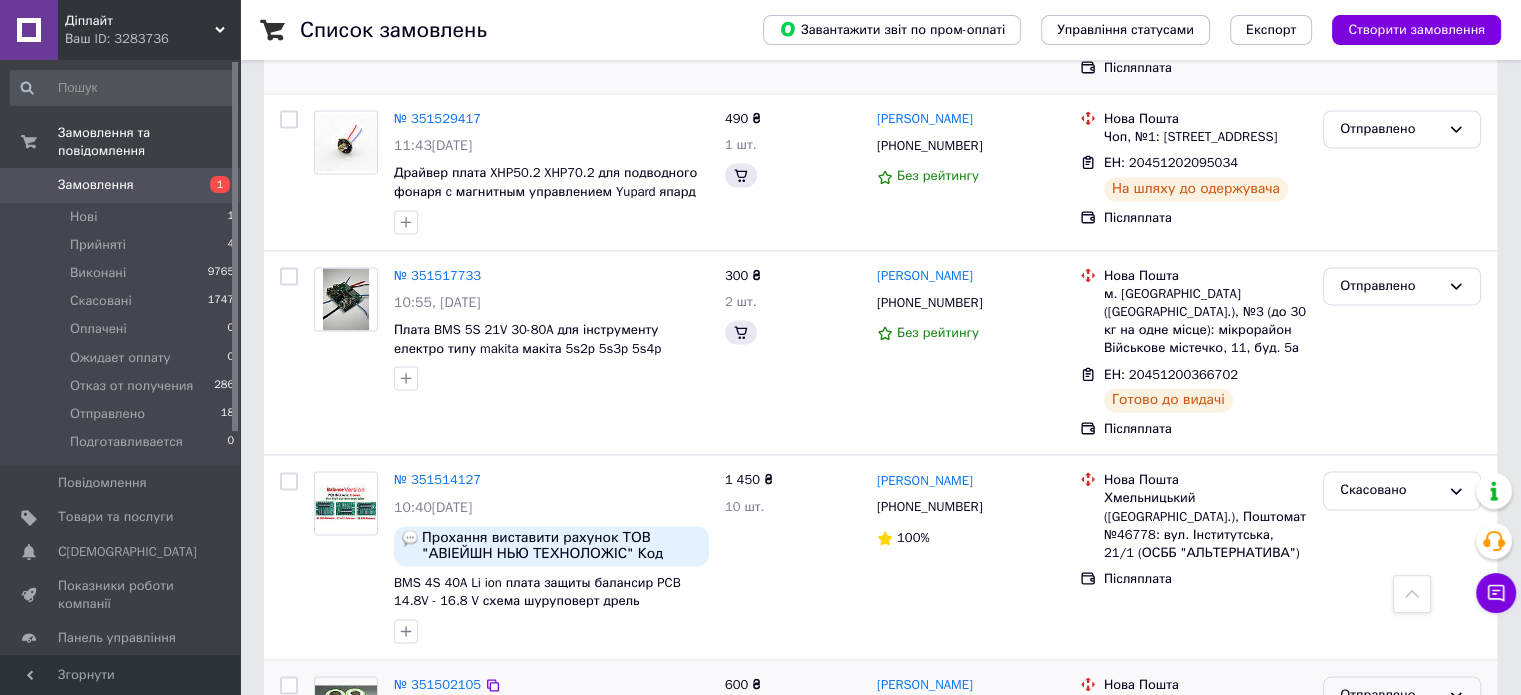 scroll, scrollTop: 3100, scrollLeft: 0, axis: vertical 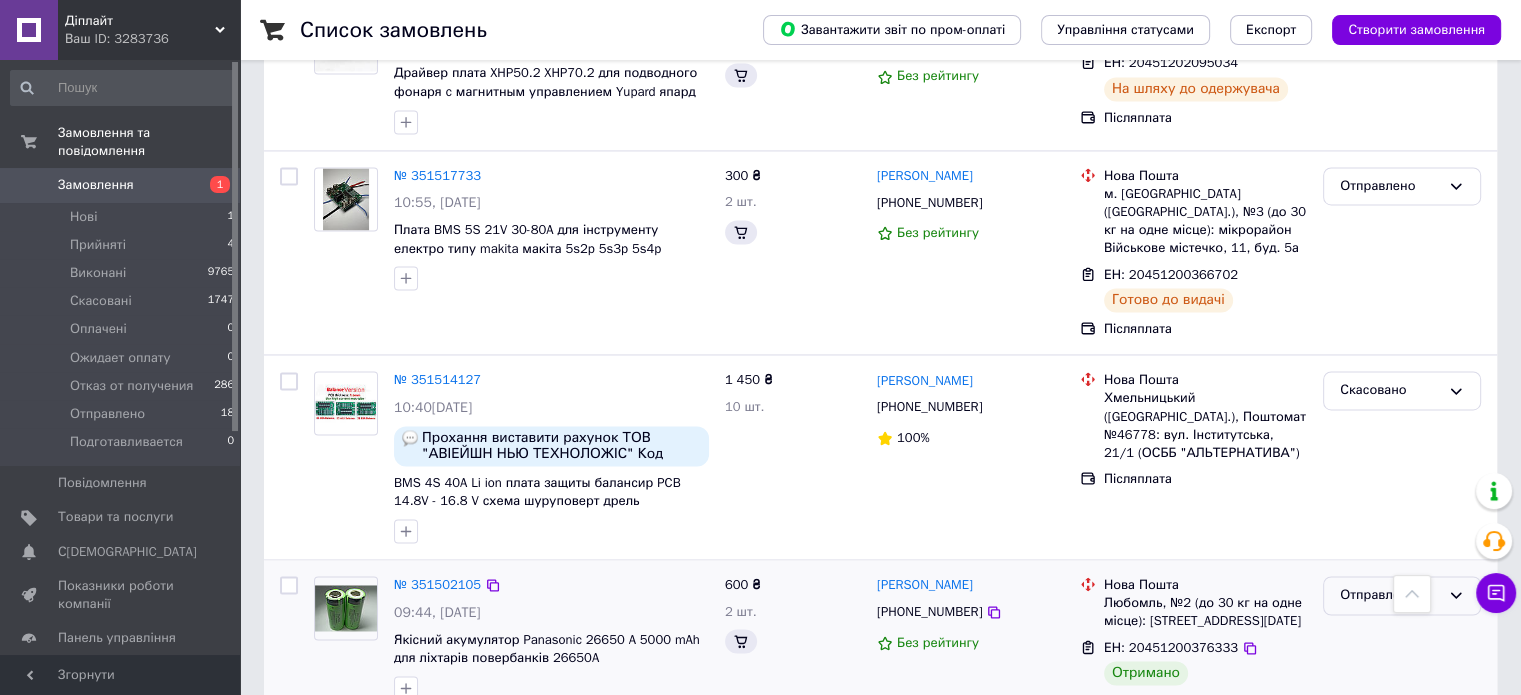 click on "Отправлено" at bounding box center [1390, 595] 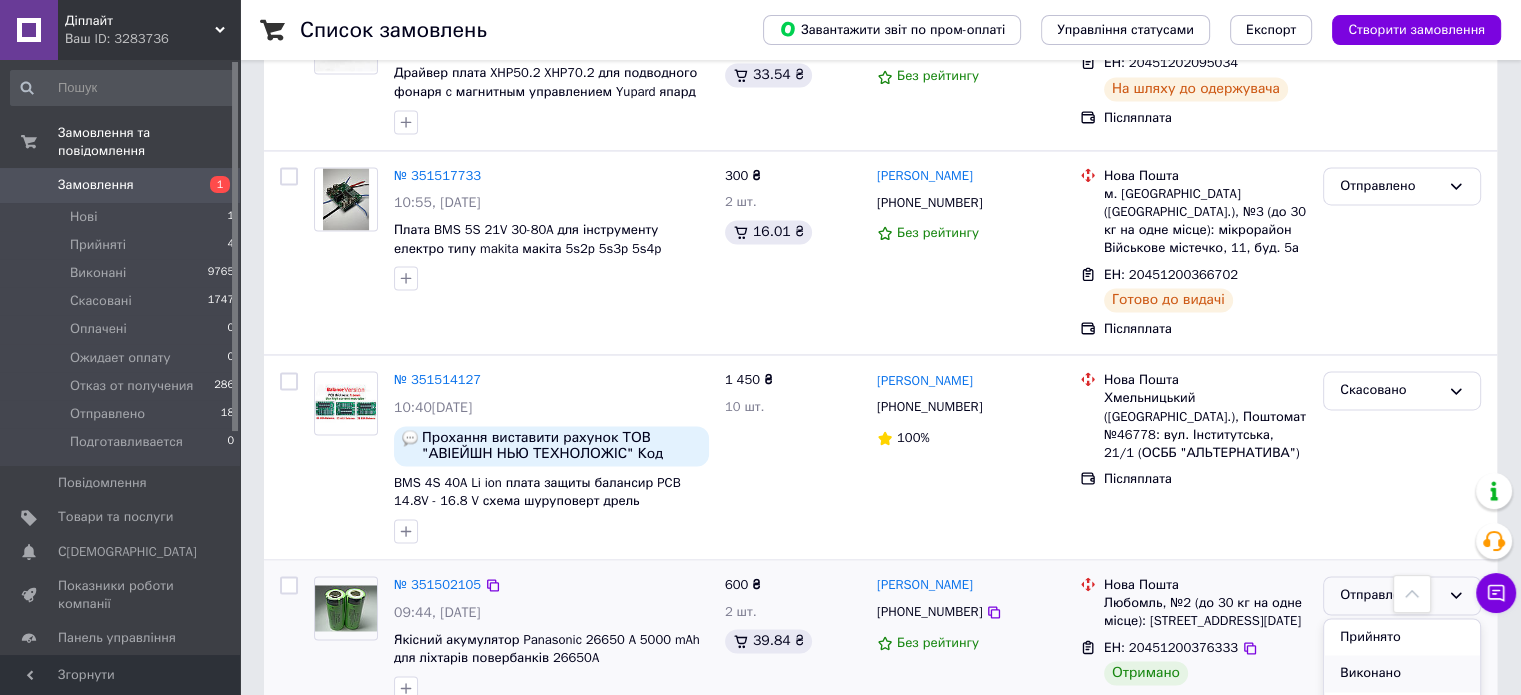 click on "Виконано" at bounding box center (1402, 673) 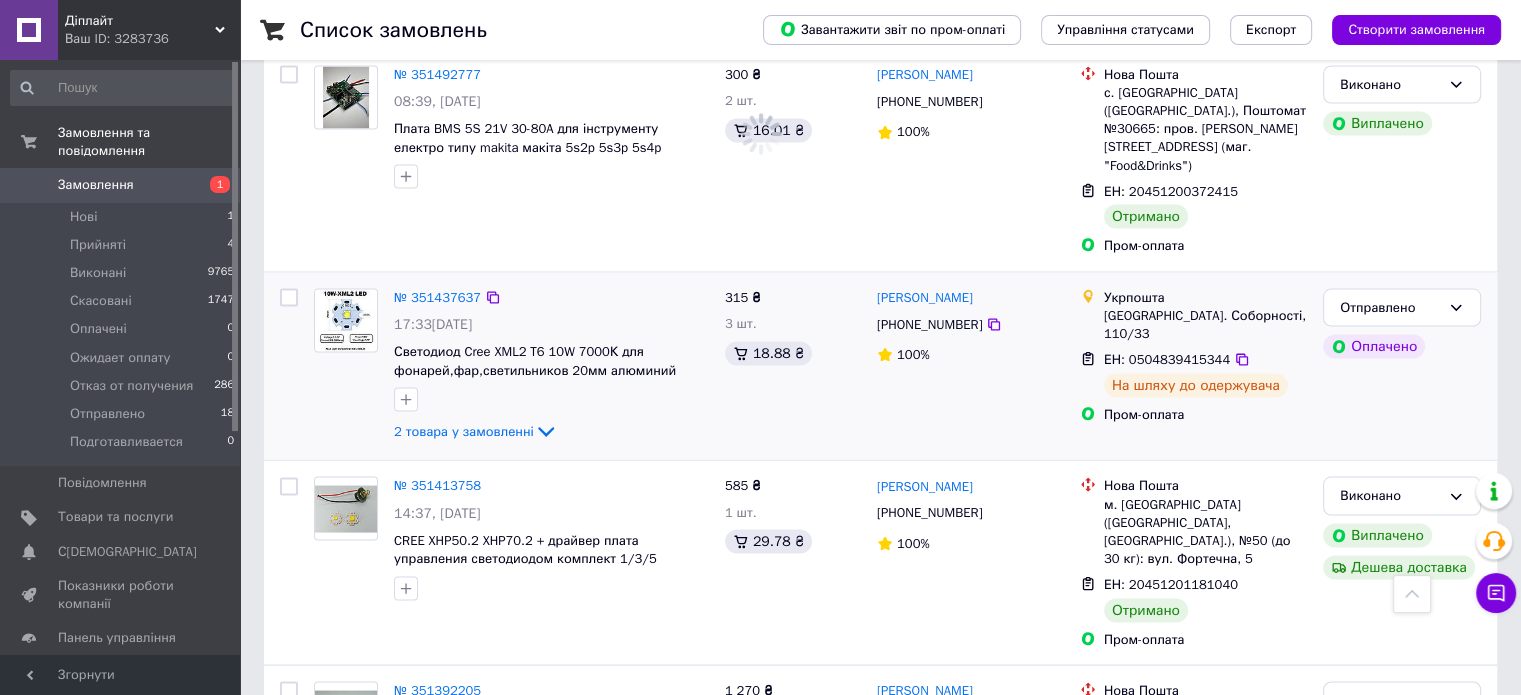scroll, scrollTop: 3900, scrollLeft: 0, axis: vertical 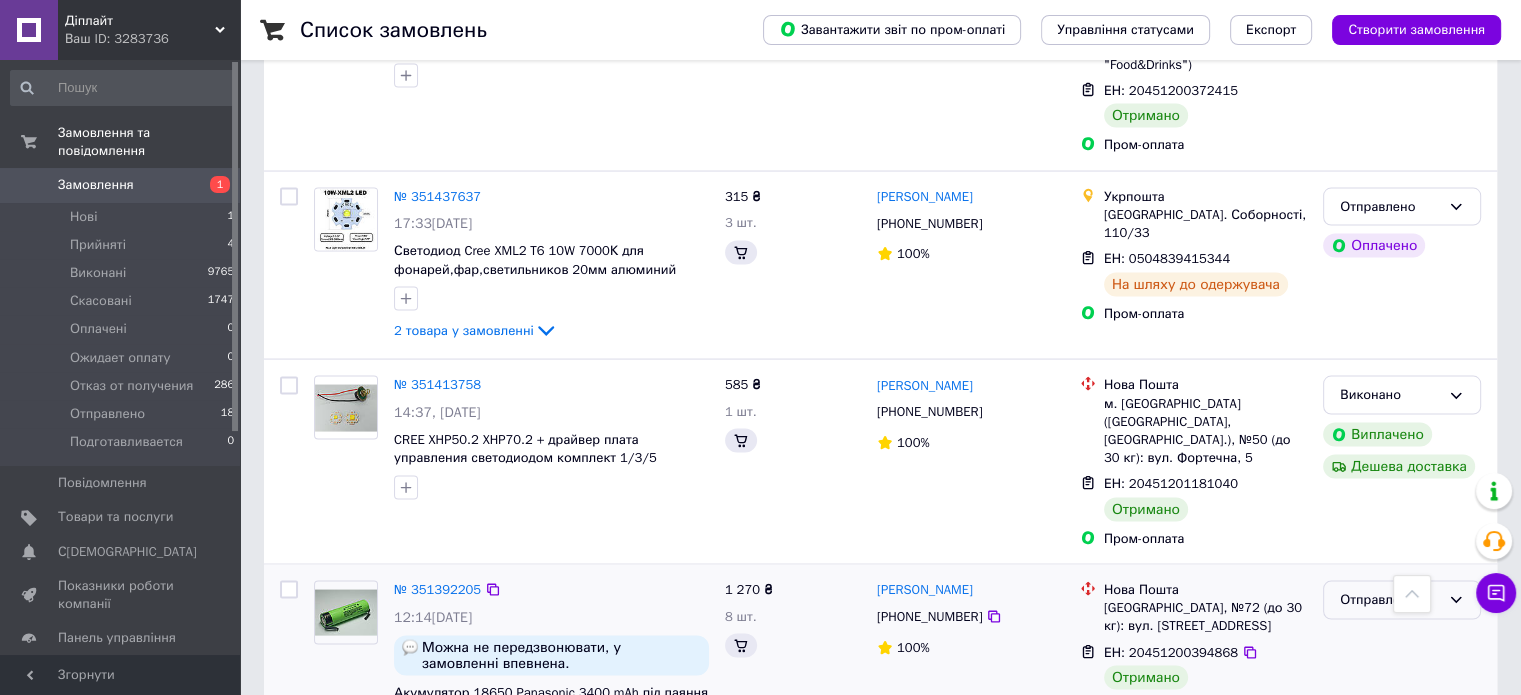 click on "Отправлено" at bounding box center [1390, 600] 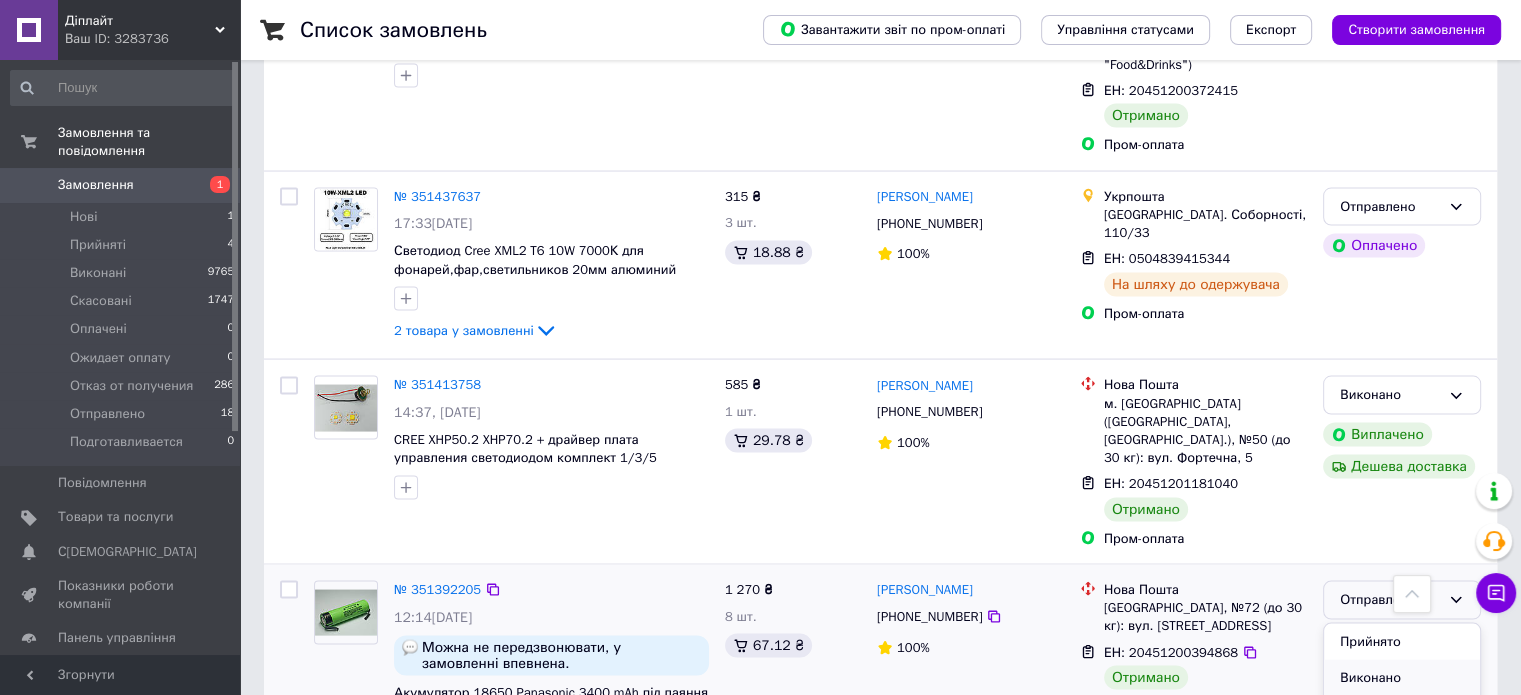 click on "Виконано" at bounding box center [1402, 678] 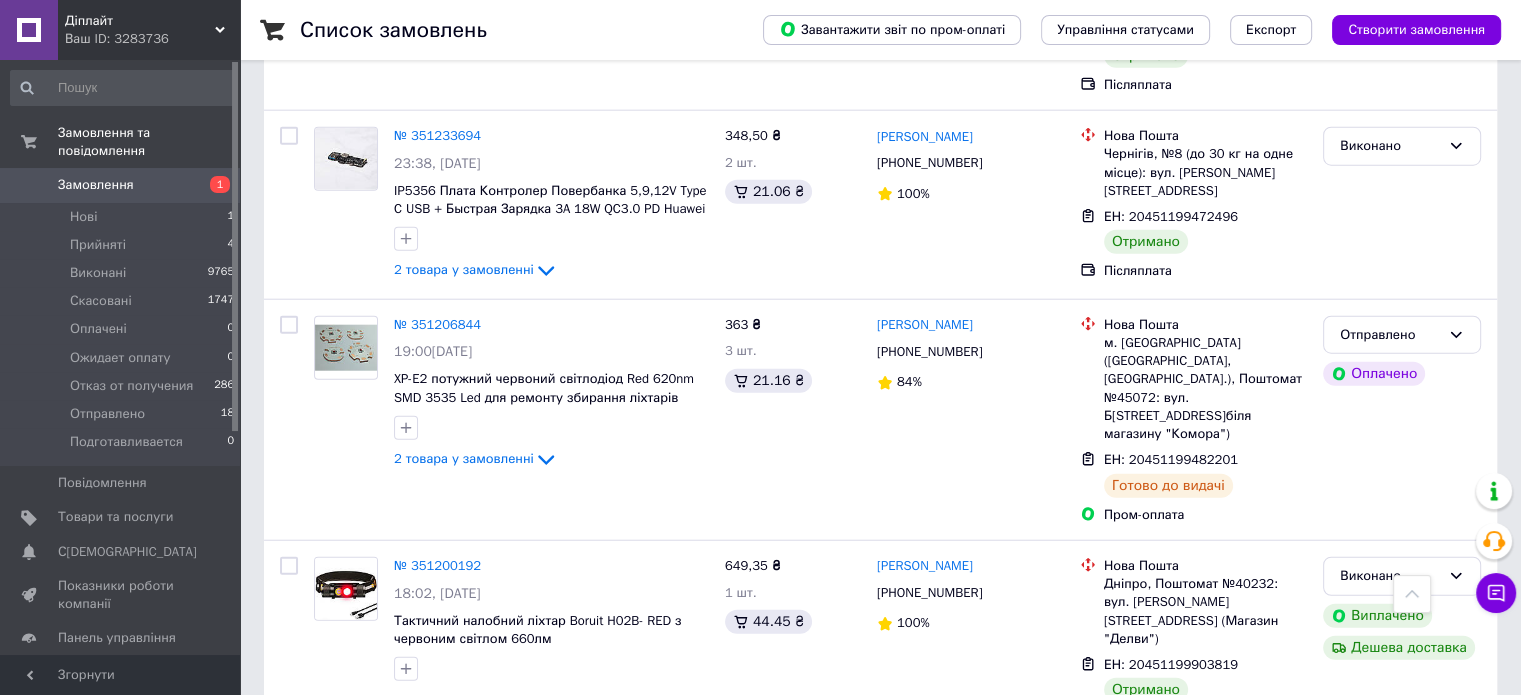 scroll, scrollTop: 5400, scrollLeft: 0, axis: vertical 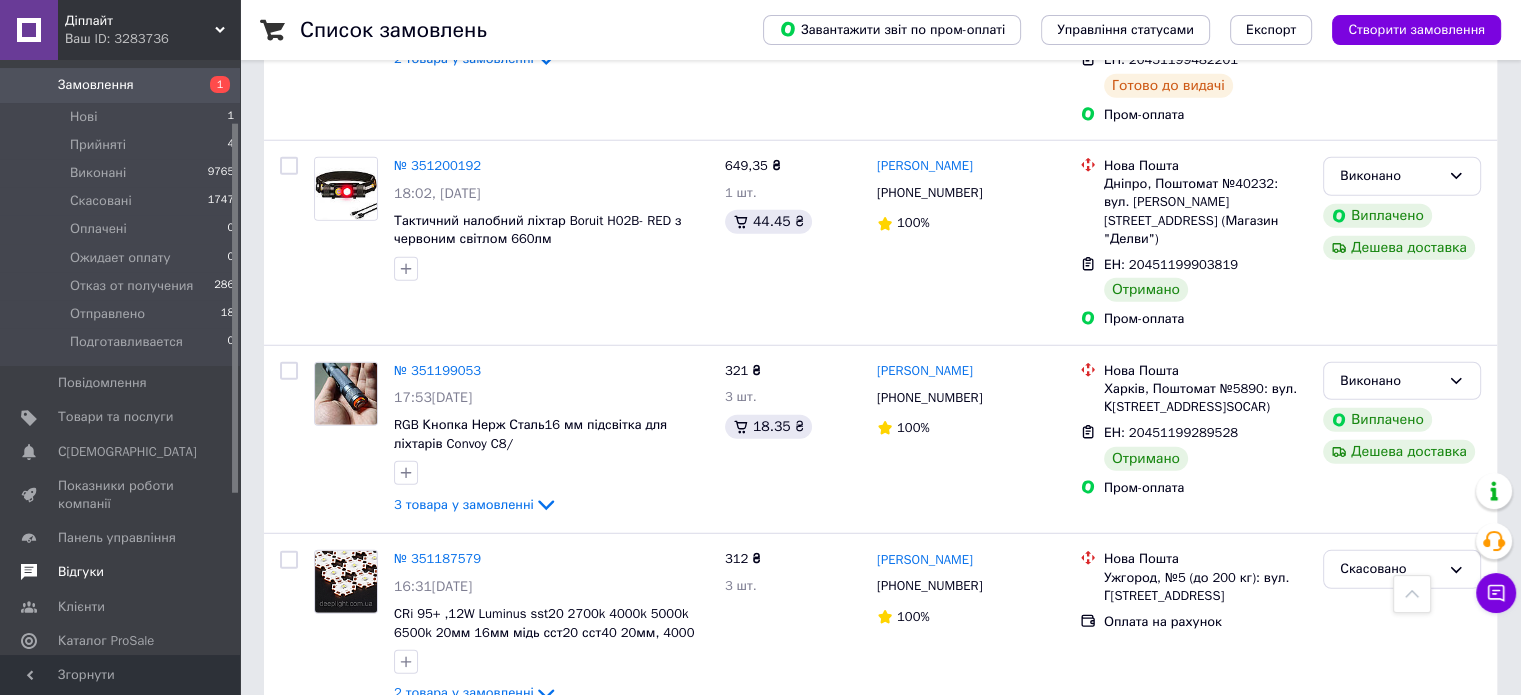 click on "Відгуки" at bounding box center [121, 572] 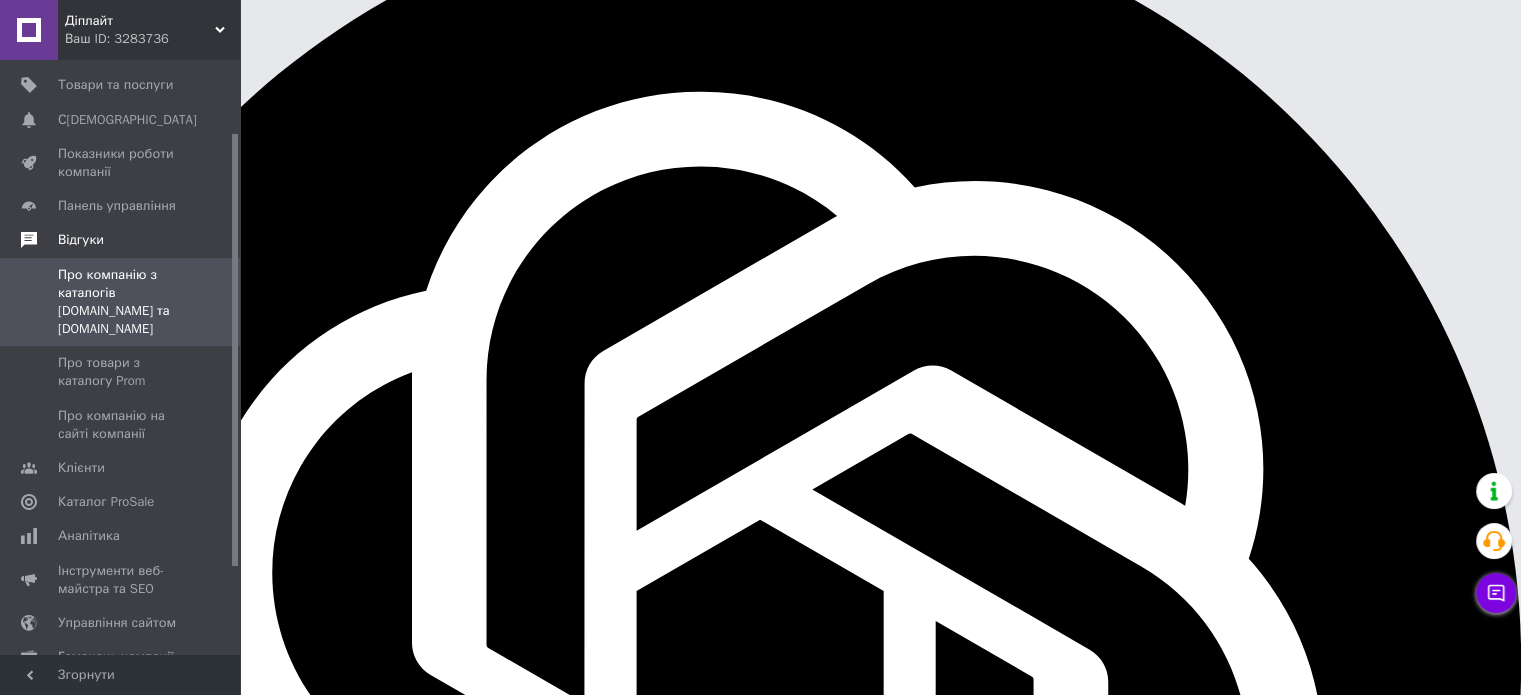 scroll, scrollTop: 0, scrollLeft: 0, axis: both 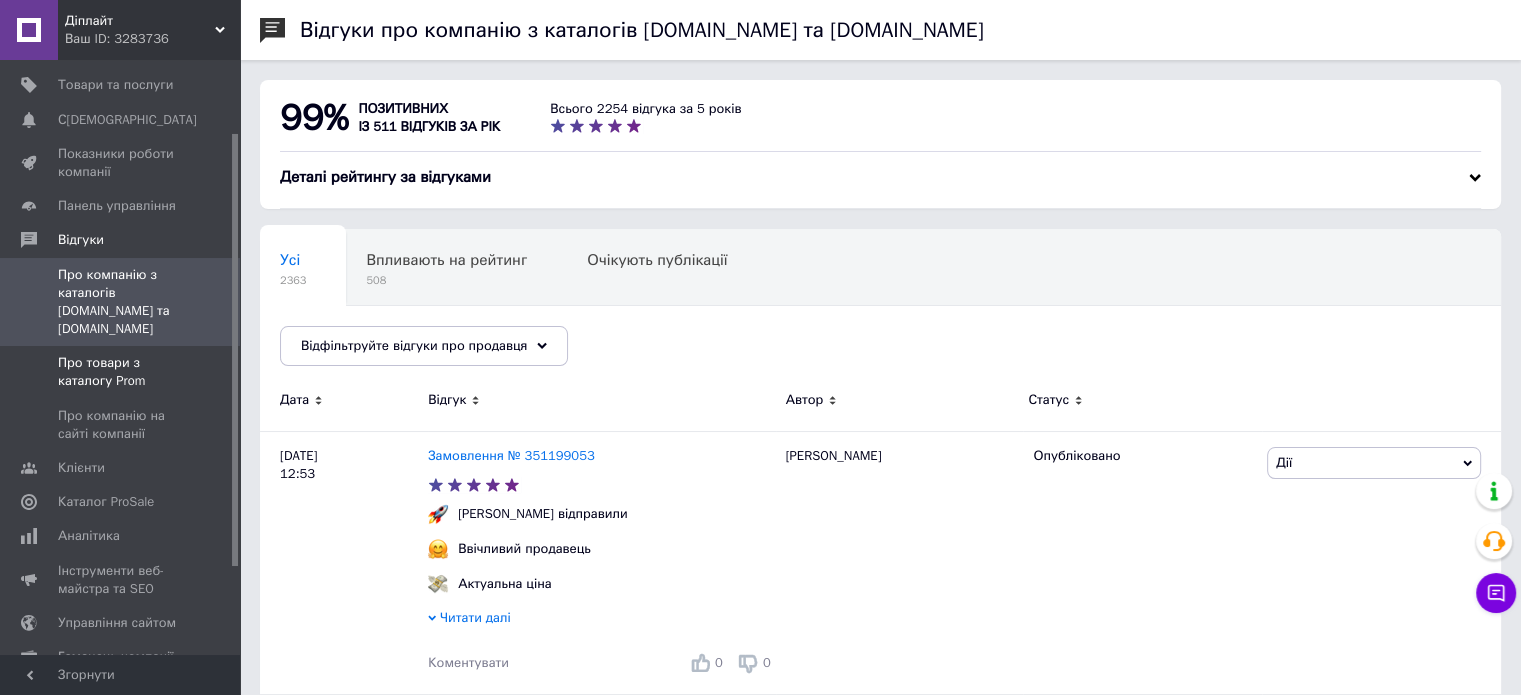 click on "Про товари з каталогу Prom" at bounding box center [121, 372] 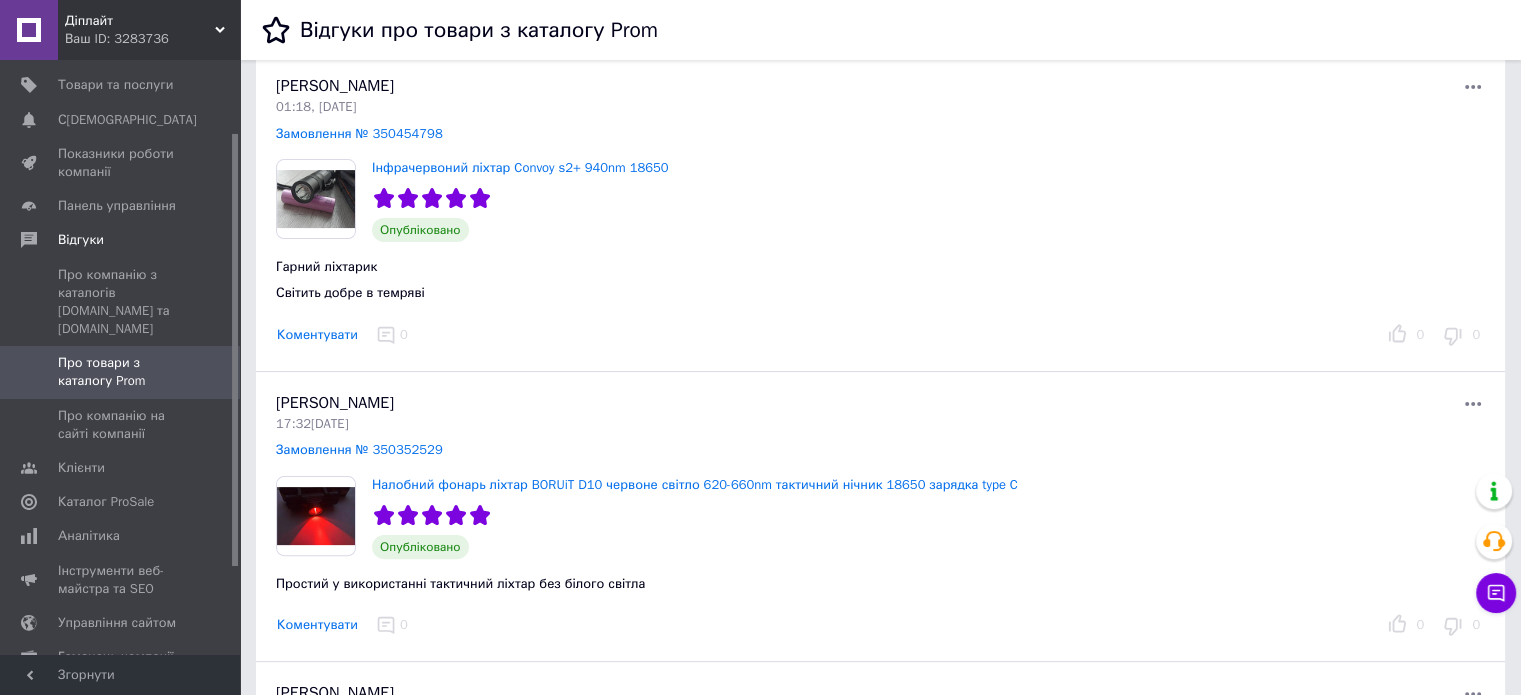 scroll, scrollTop: 0, scrollLeft: 0, axis: both 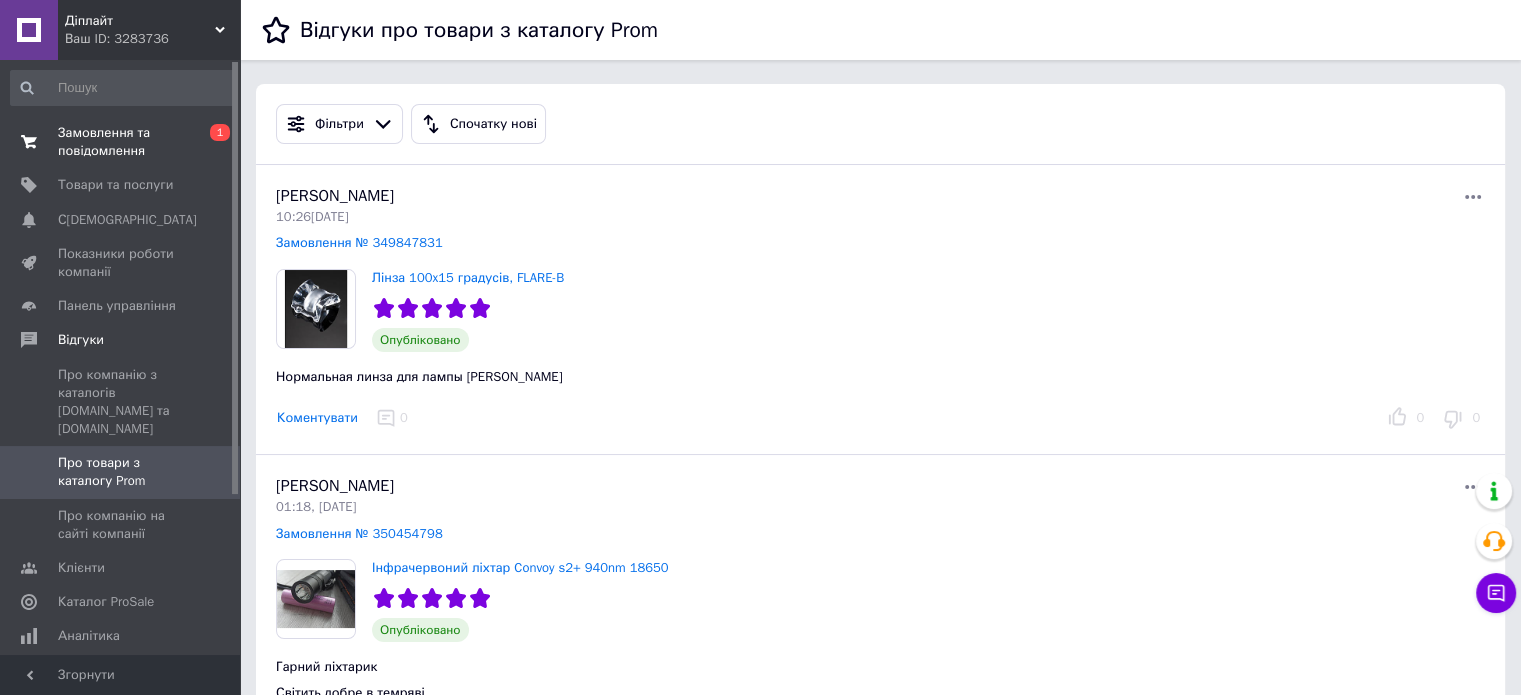 click on "Замовлення та повідомлення" at bounding box center (121, 142) 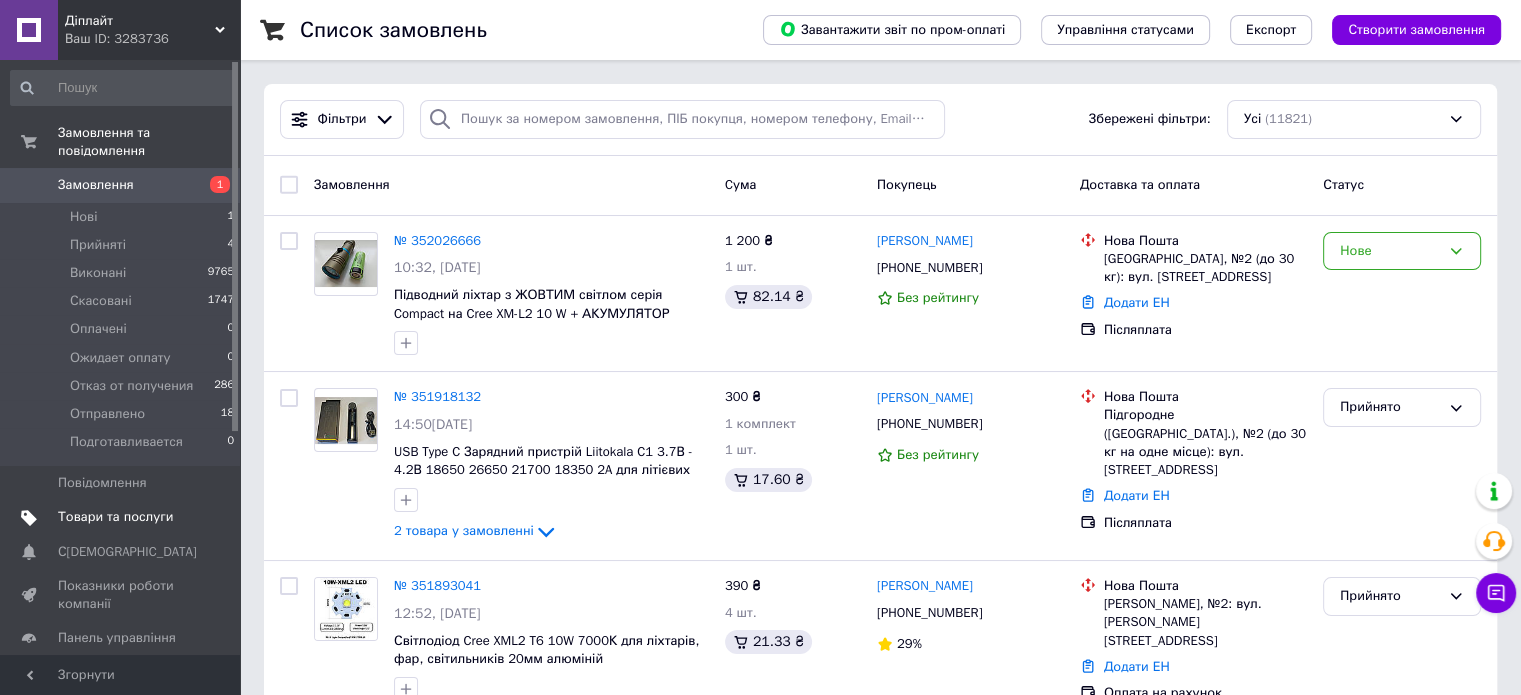 click on "Товари та послуги" at bounding box center (115, 517) 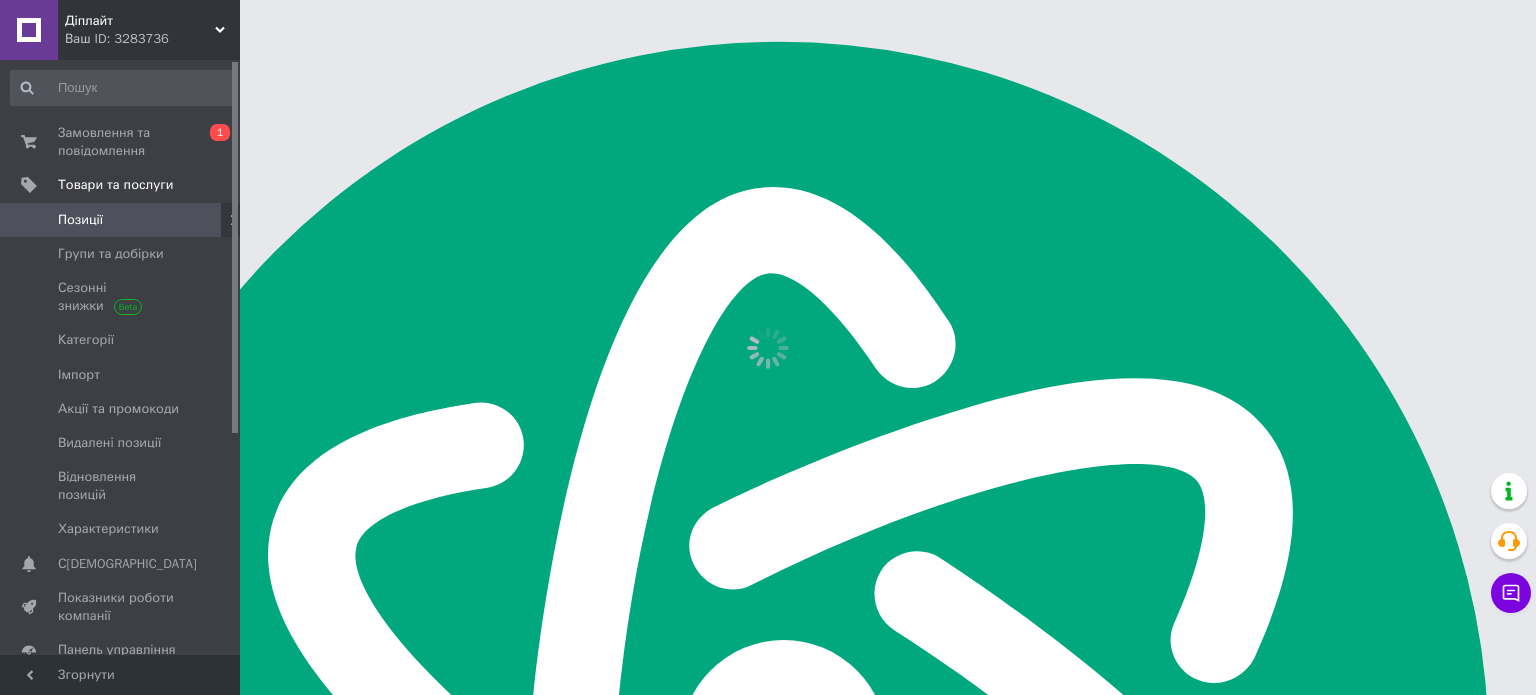 click on "Позиції" at bounding box center [121, 220] 